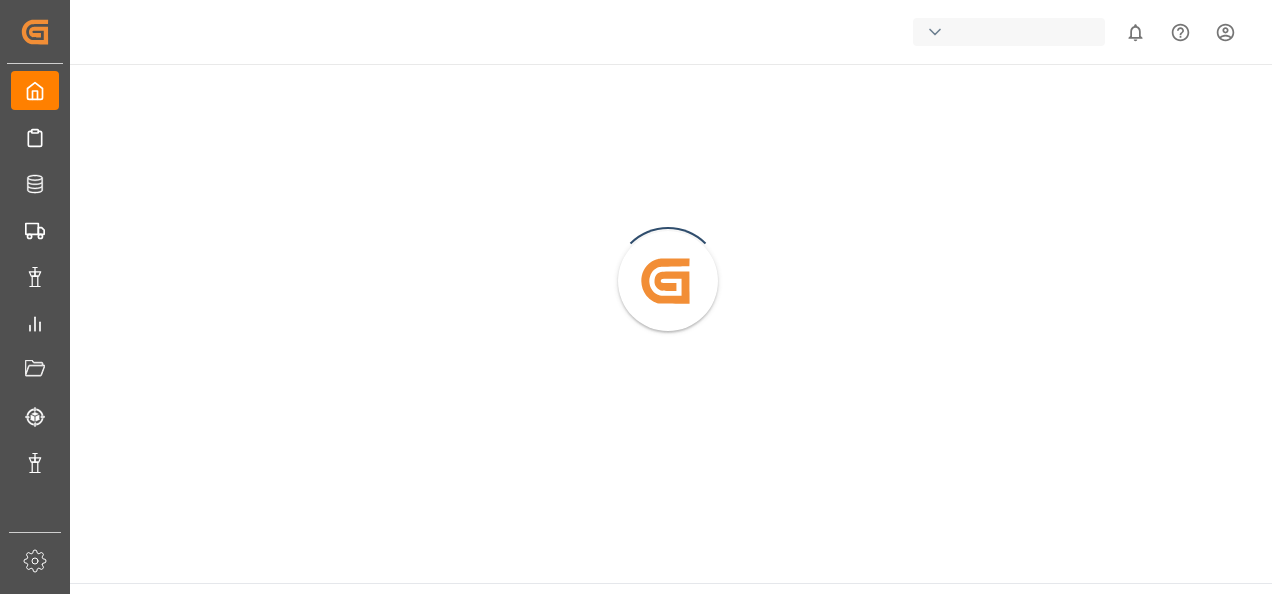 scroll, scrollTop: 0, scrollLeft: 0, axis: both 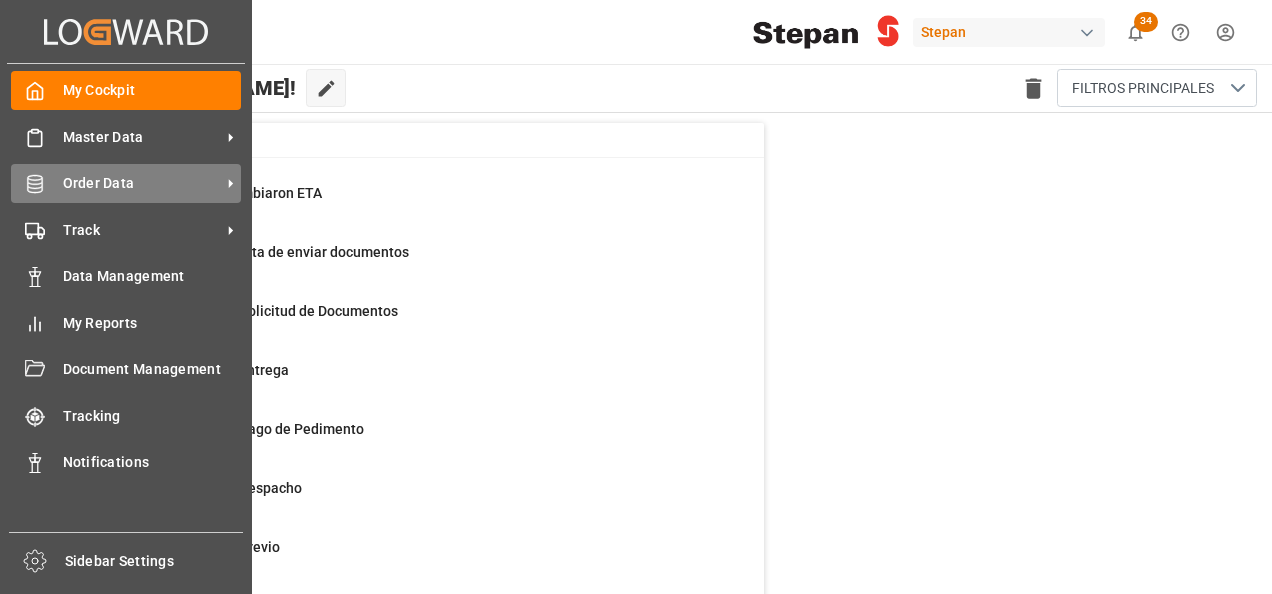 click on "Order Data" at bounding box center (142, 183) 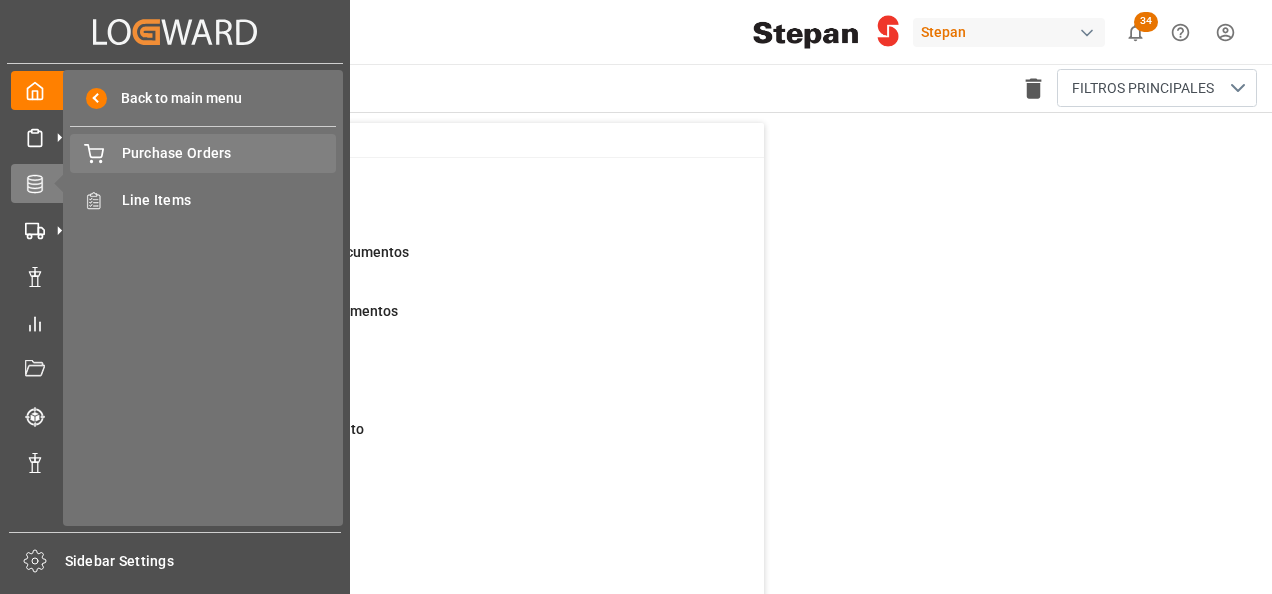 click on "Purchase Orders" at bounding box center [229, 153] 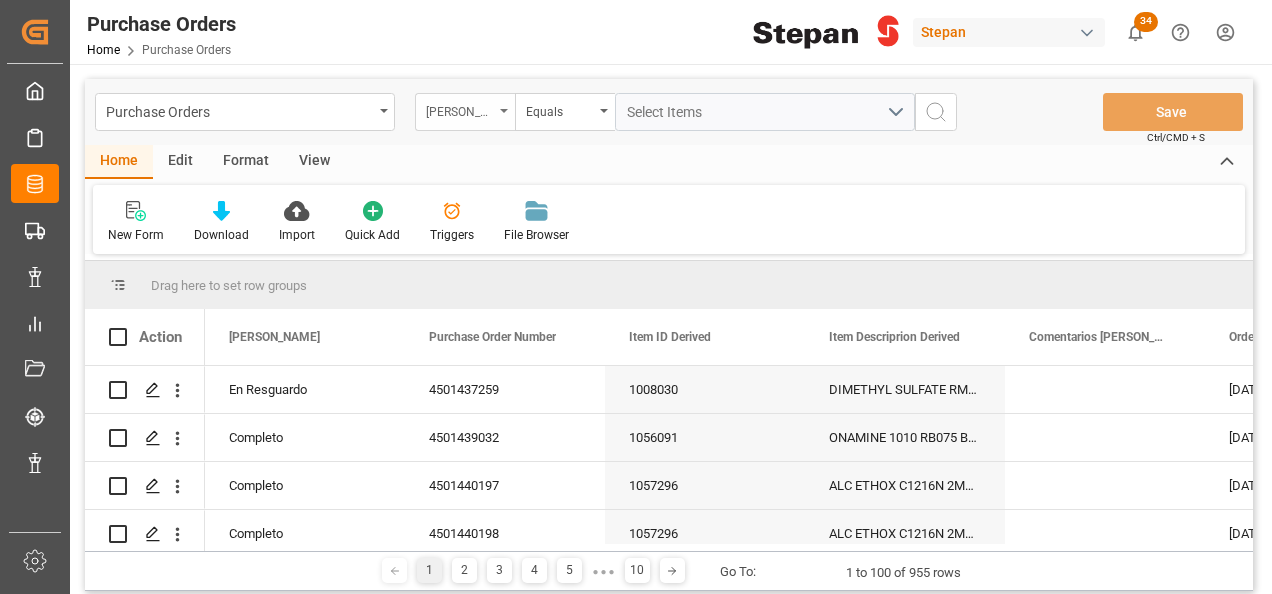 click at bounding box center (504, 111) 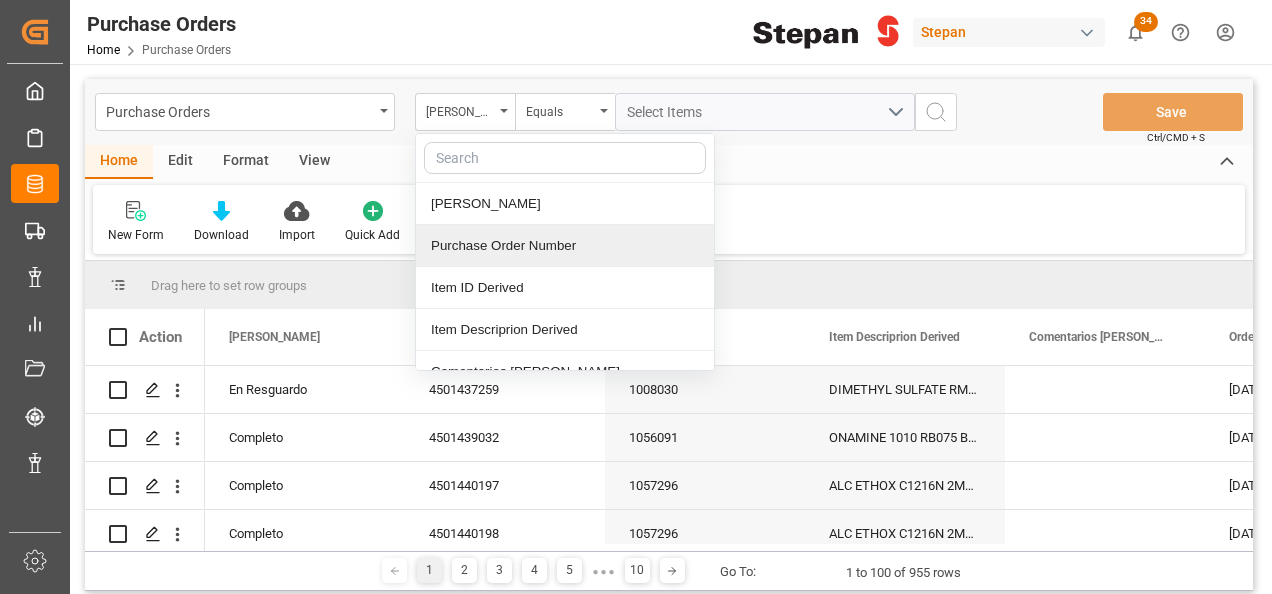 click on "Purchase Order Number" at bounding box center (565, 246) 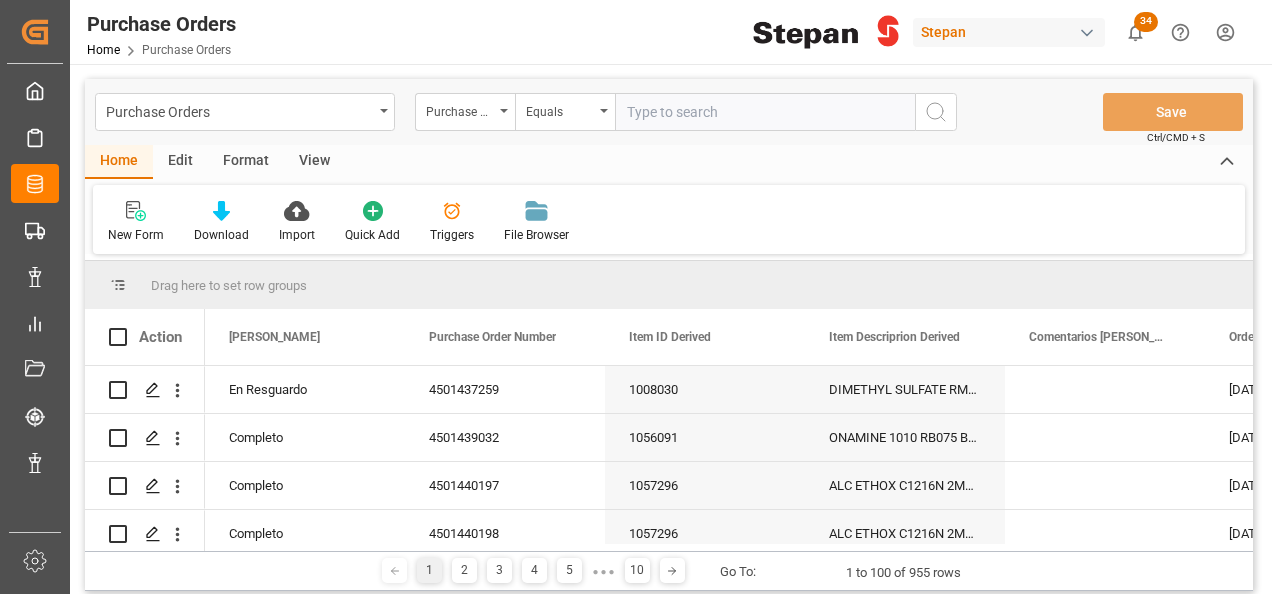 click at bounding box center (765, 112) 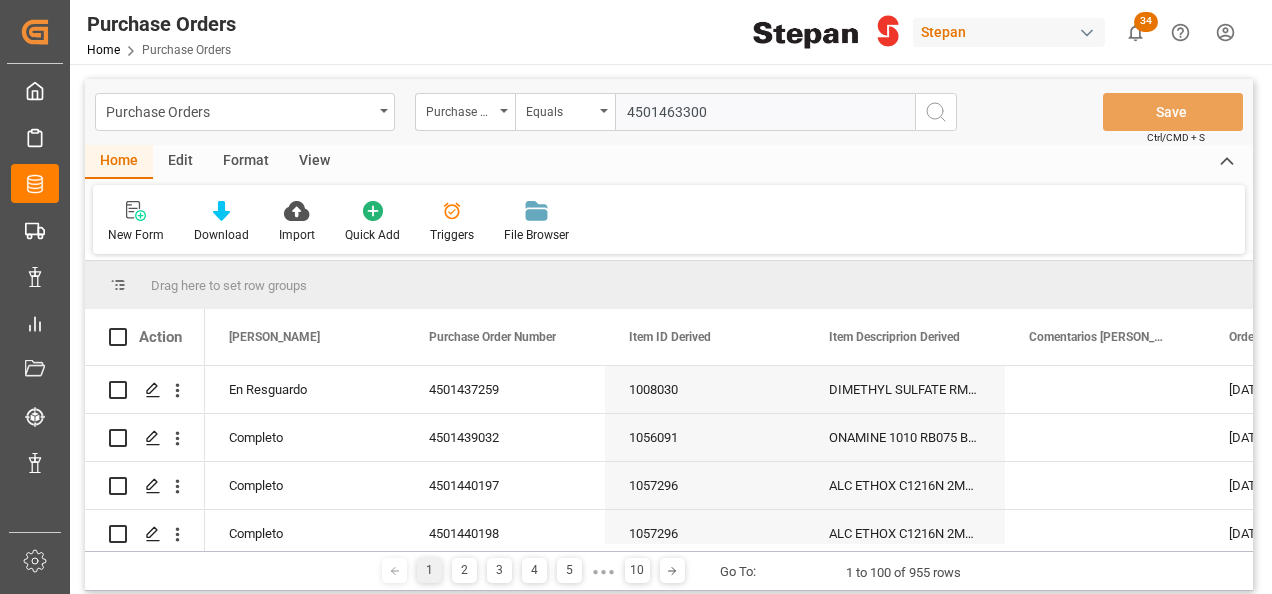 type on "4501463300" 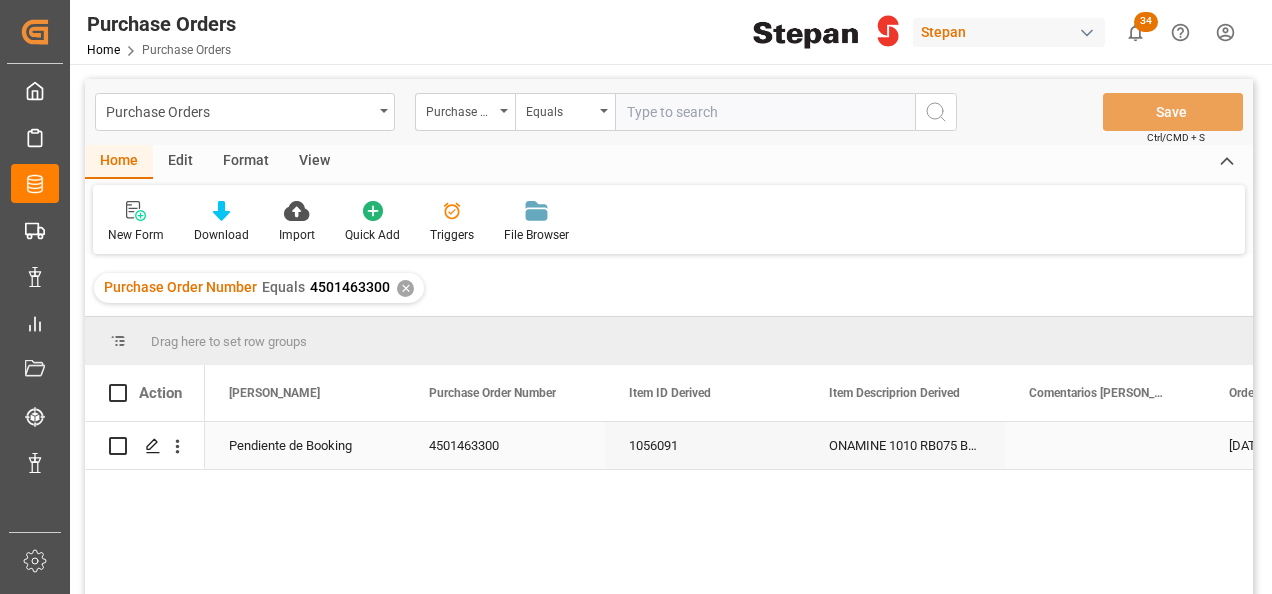 click on "Pendiente de Booking" at bounding box center (305, 446) 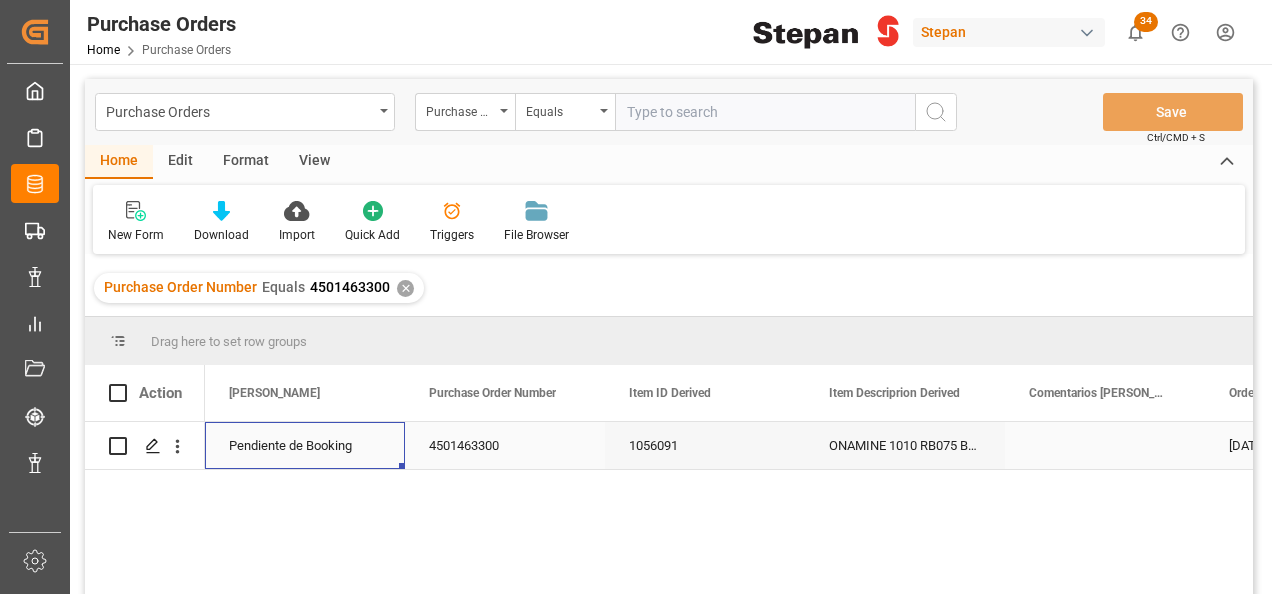 click on "Pendiente de Booking" at bounding box center [305, 446] 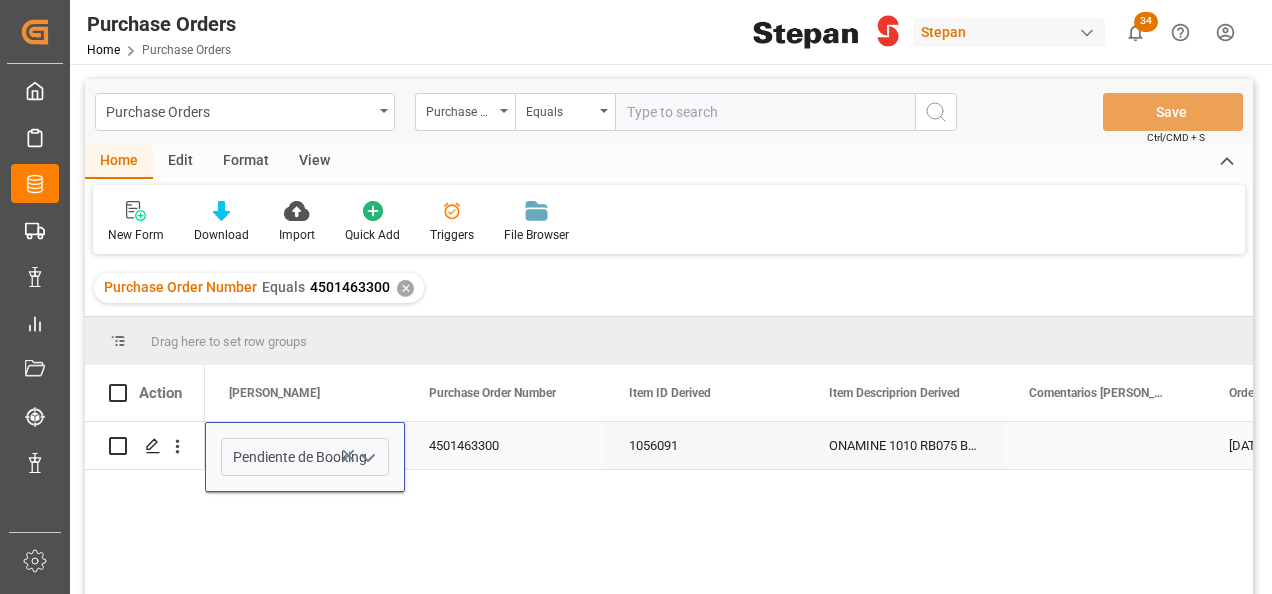 click 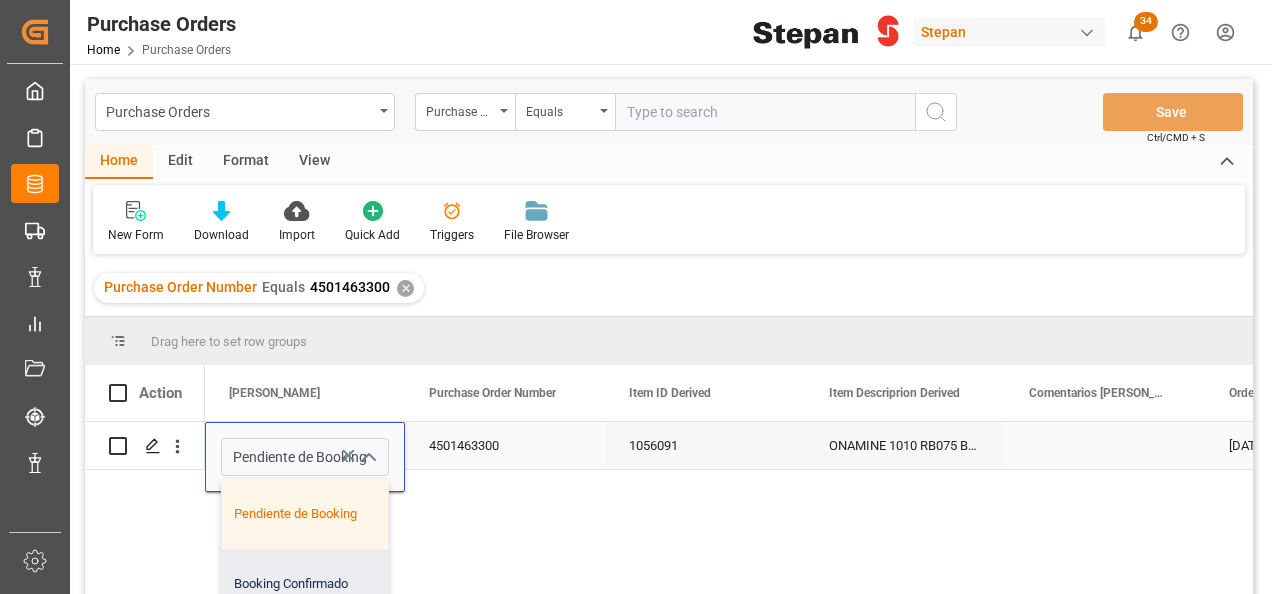 click on "Booking Confirmado" at bounding box center [325, 584] 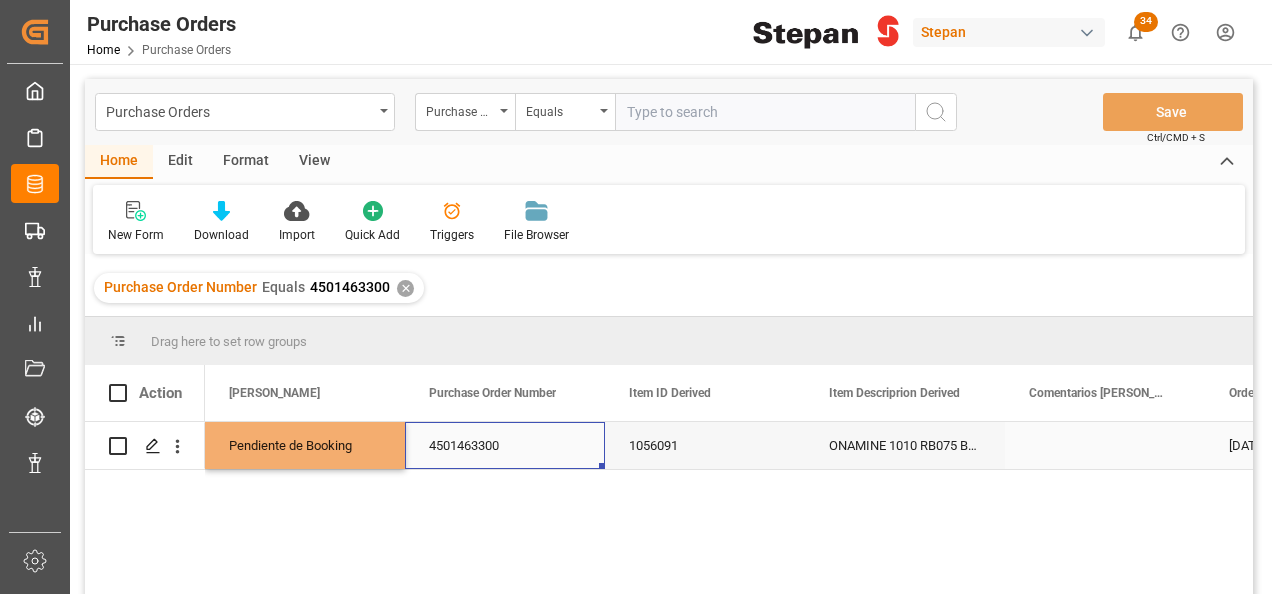 click on "4501463300" at bounding box center [505, 445] 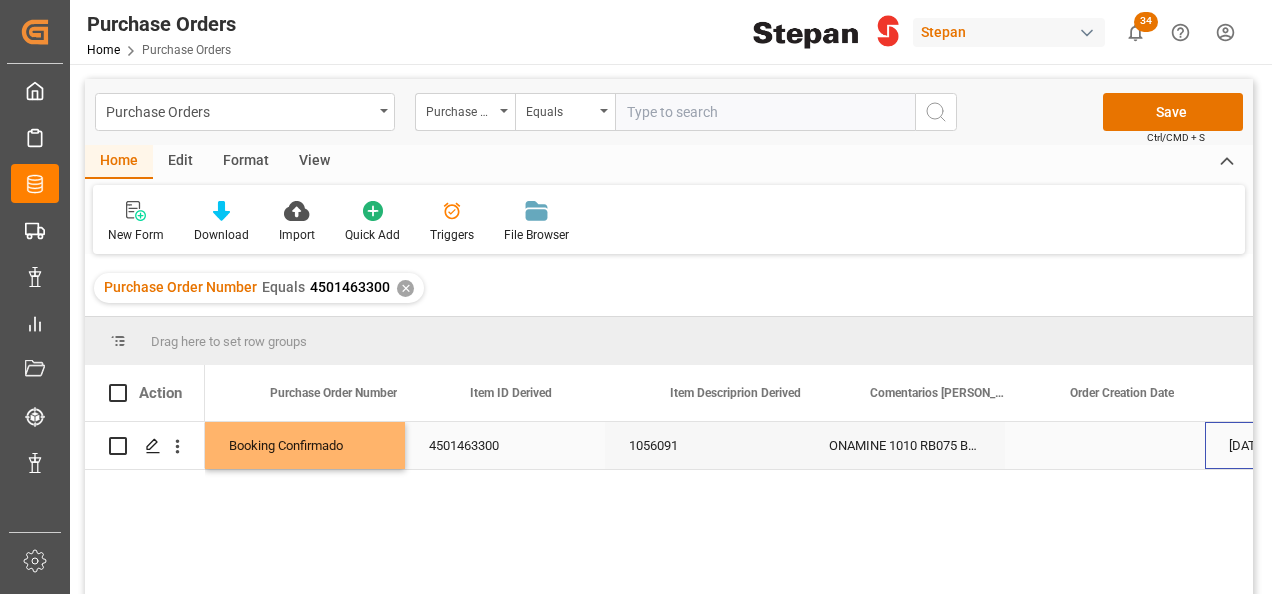 scroll, scrollTop: 0, scrollLeft: 158, axis: horizontal 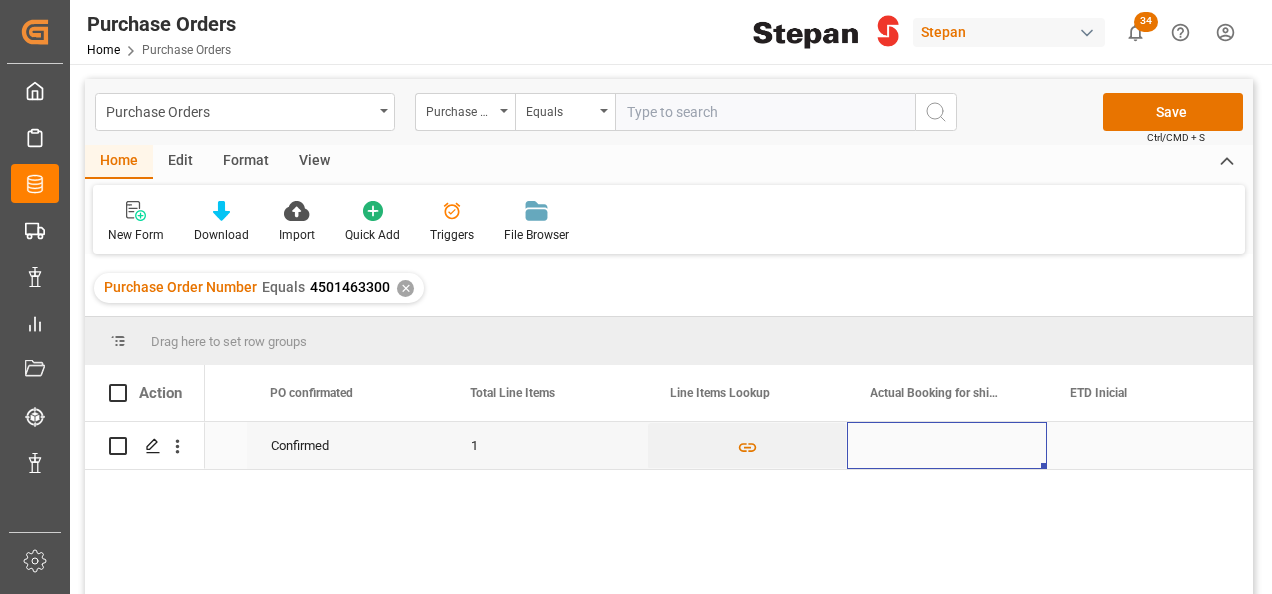 click at bounding box center (947, 445) 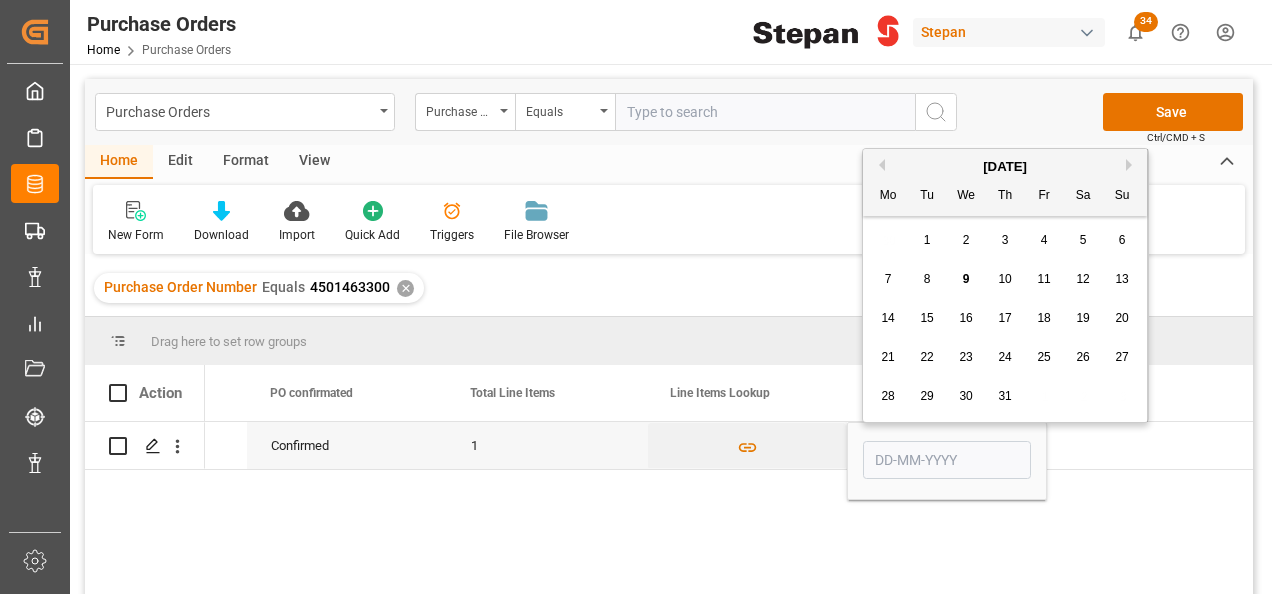 drag, startPoint x: 956, startPoint y: 275, endPoint x: 966, endPoint y: 274, distance: 10.049875 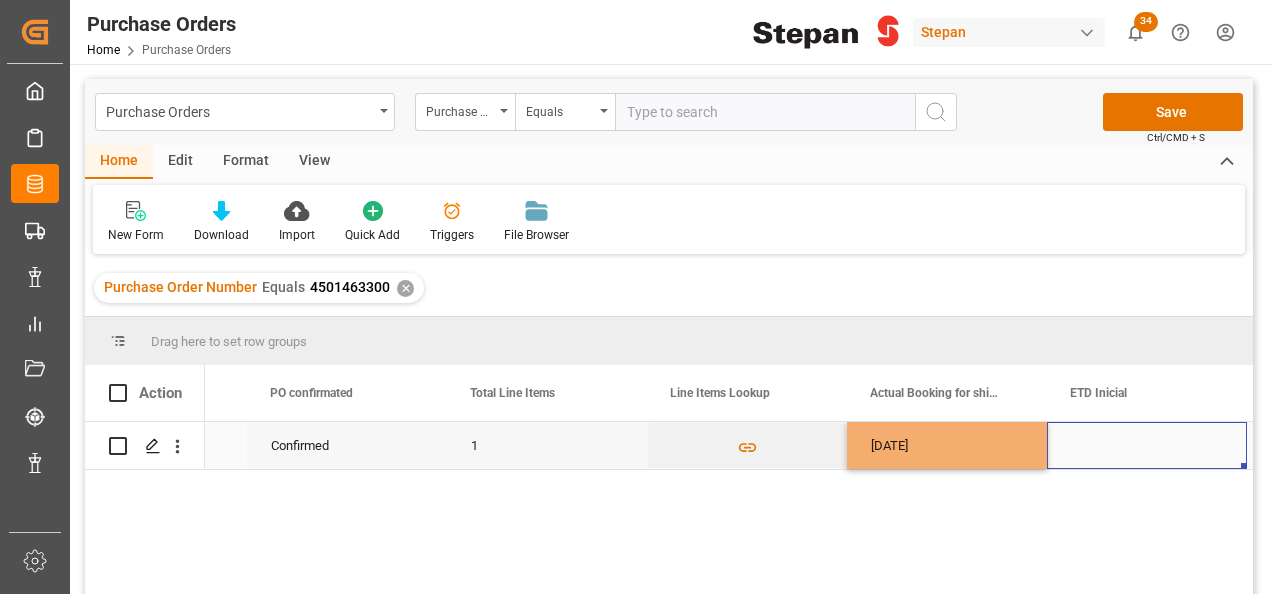 click at bounding box center (1147, 445) 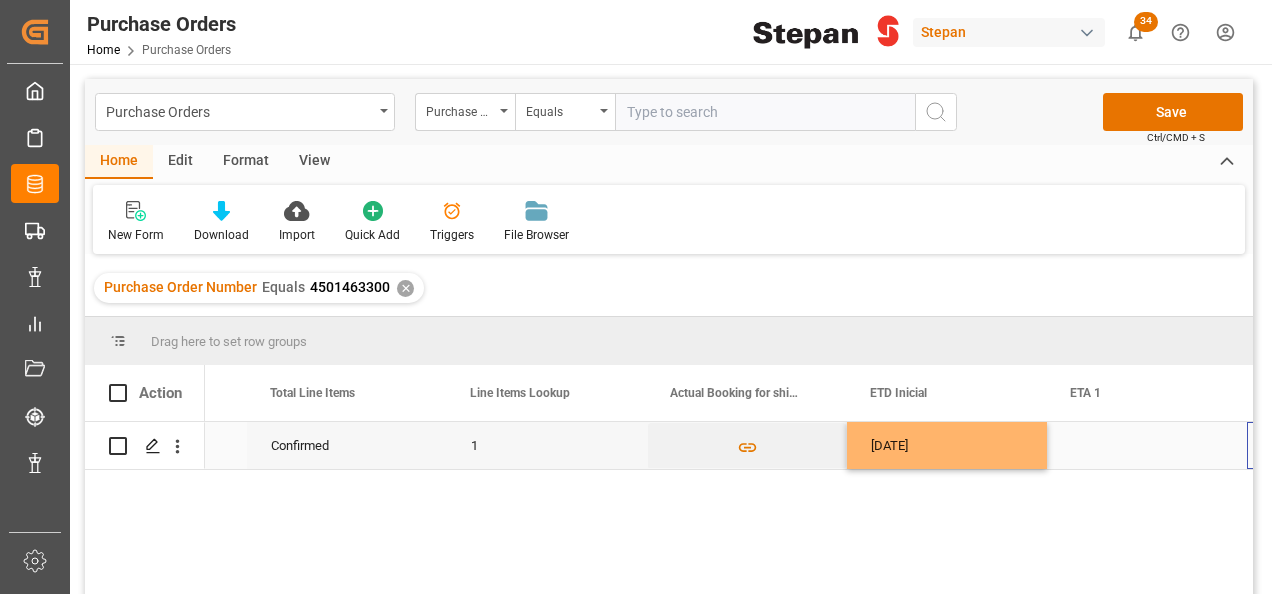 scroll, scrollTop: 0, scrollLeft: 1958, axis: horizontal 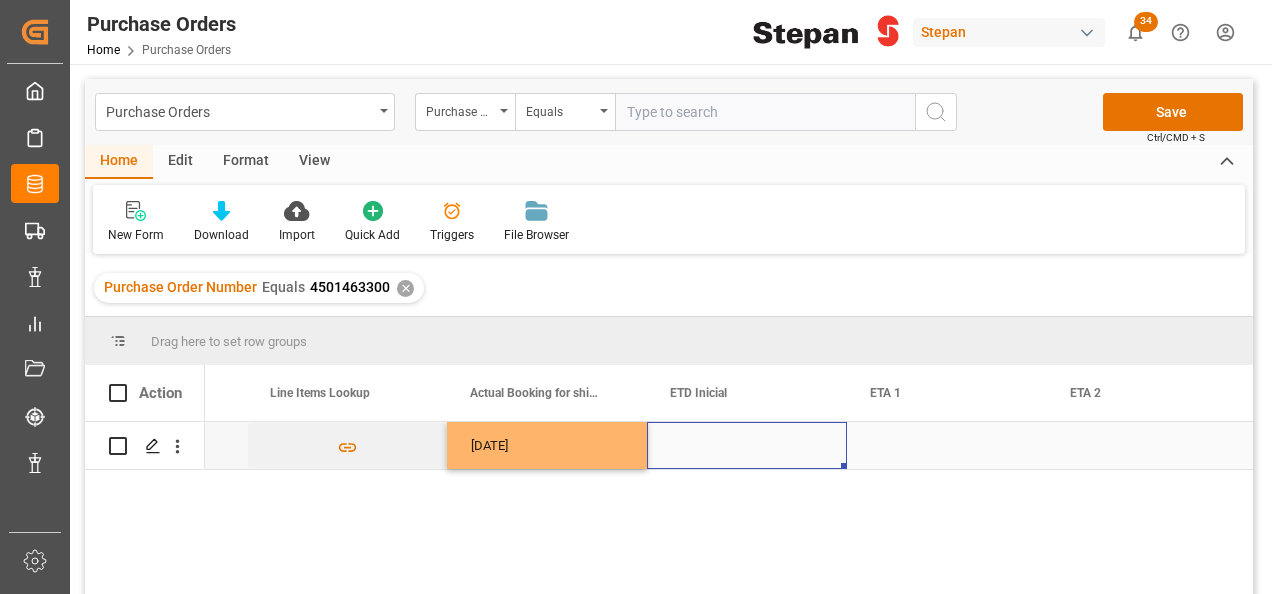 click at bounding box center (747, 445) 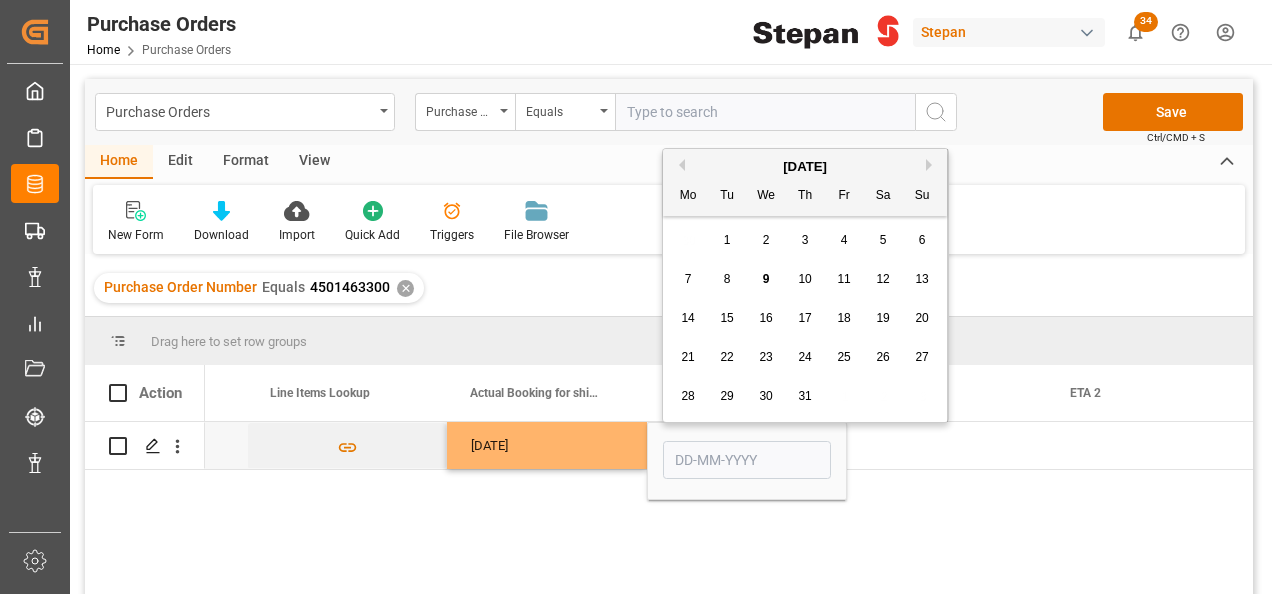 click on "22" at bounding box center (726, 357) 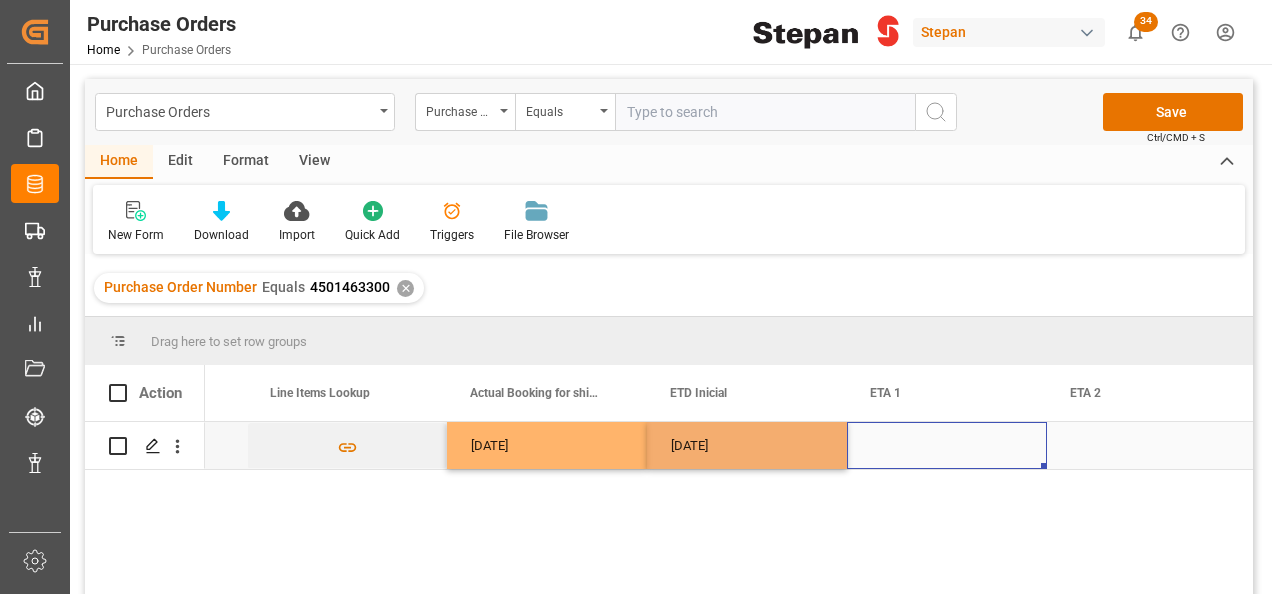 click at bounding box center (947, 445) 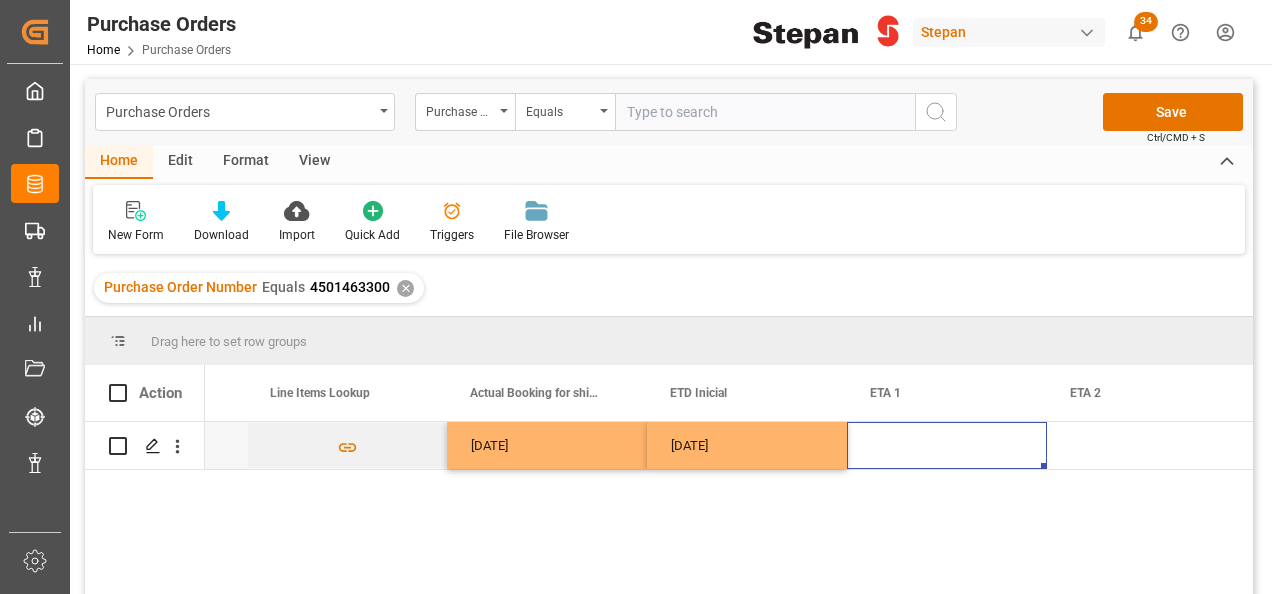 click at bounding box center (947, 445) 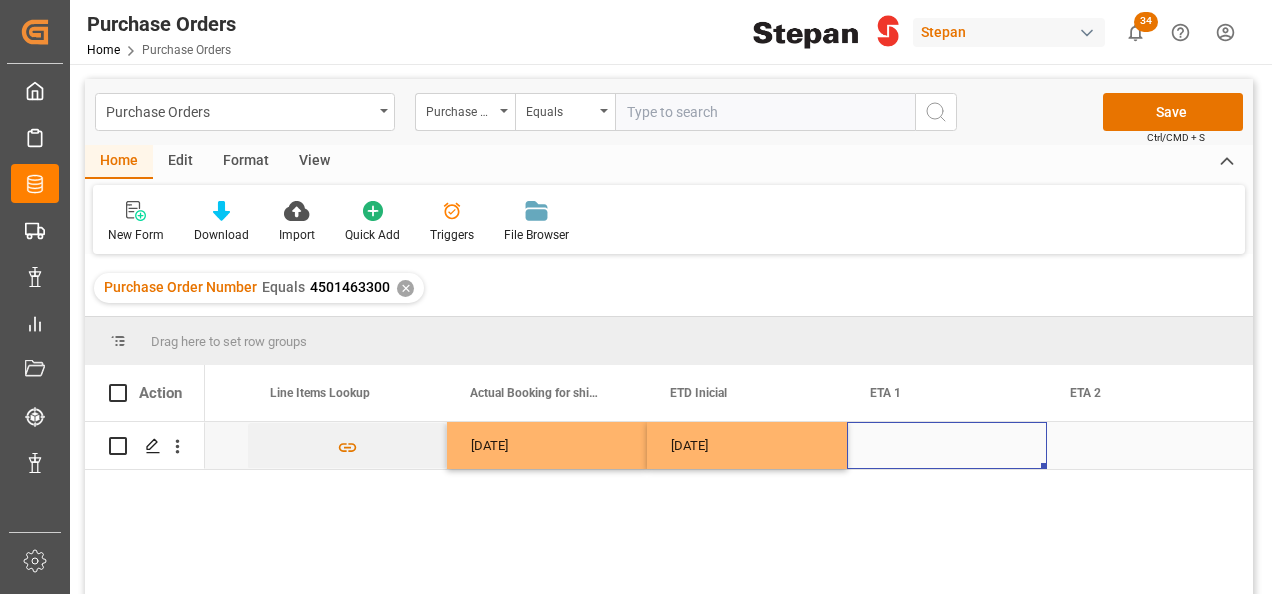 click at bounding box center (947, 445) 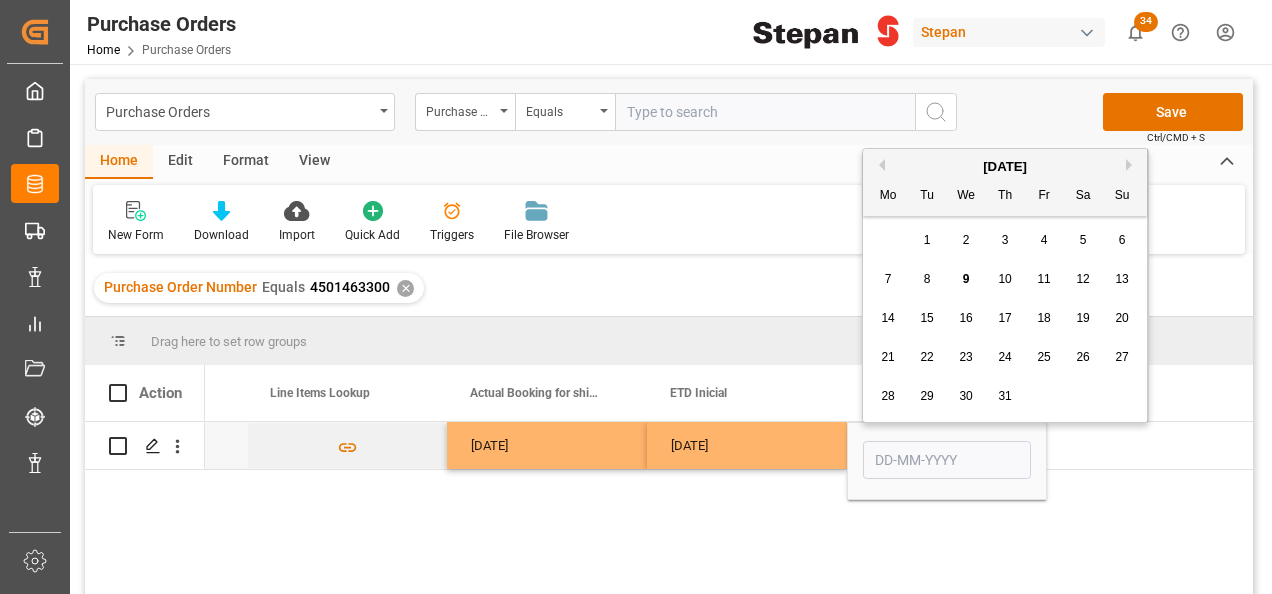 click on "Next Month" at bounding box center (1132, 165) 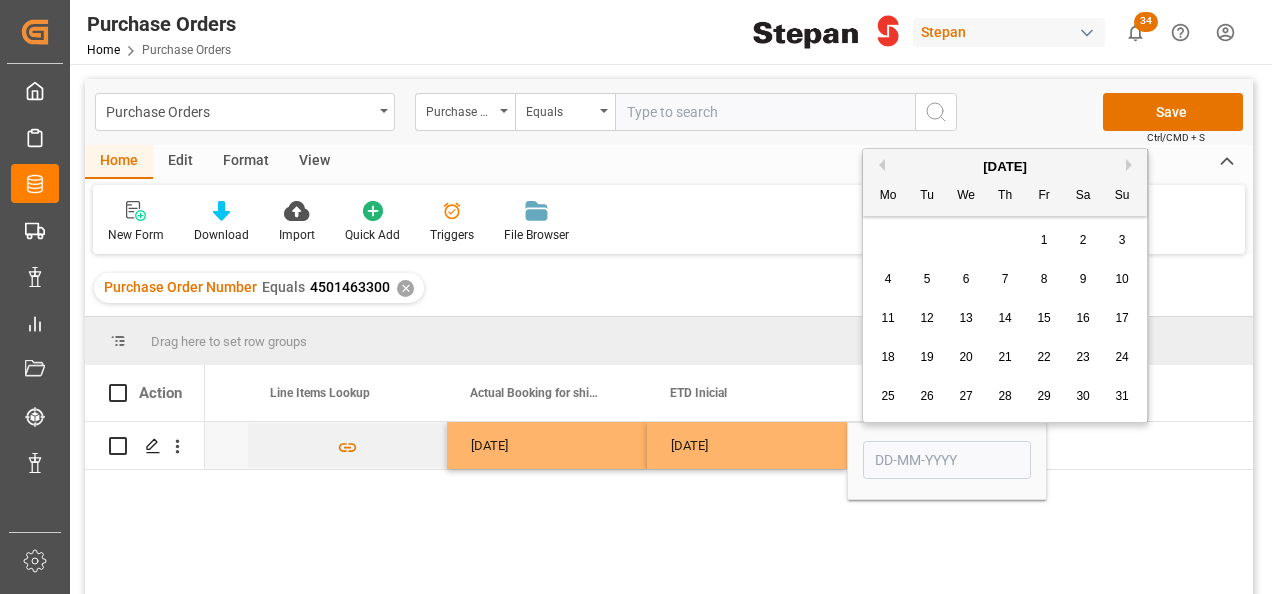 click on "Next Month" at bounding box center [1132, 165] 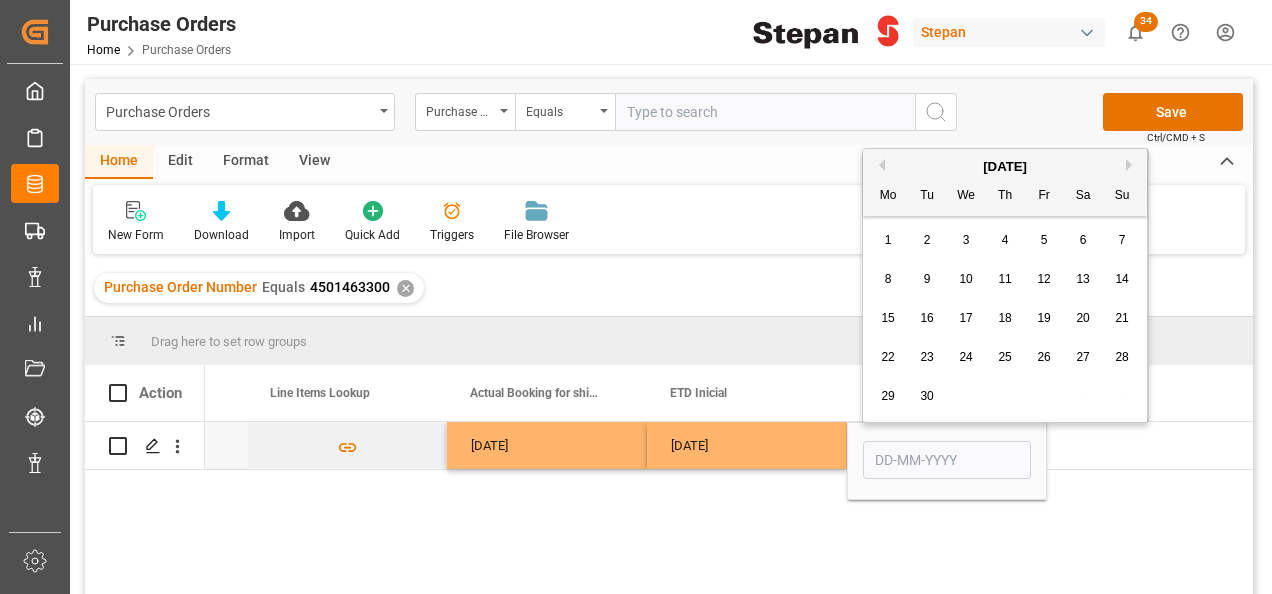 click on "8" at bounding box center [888, 280] 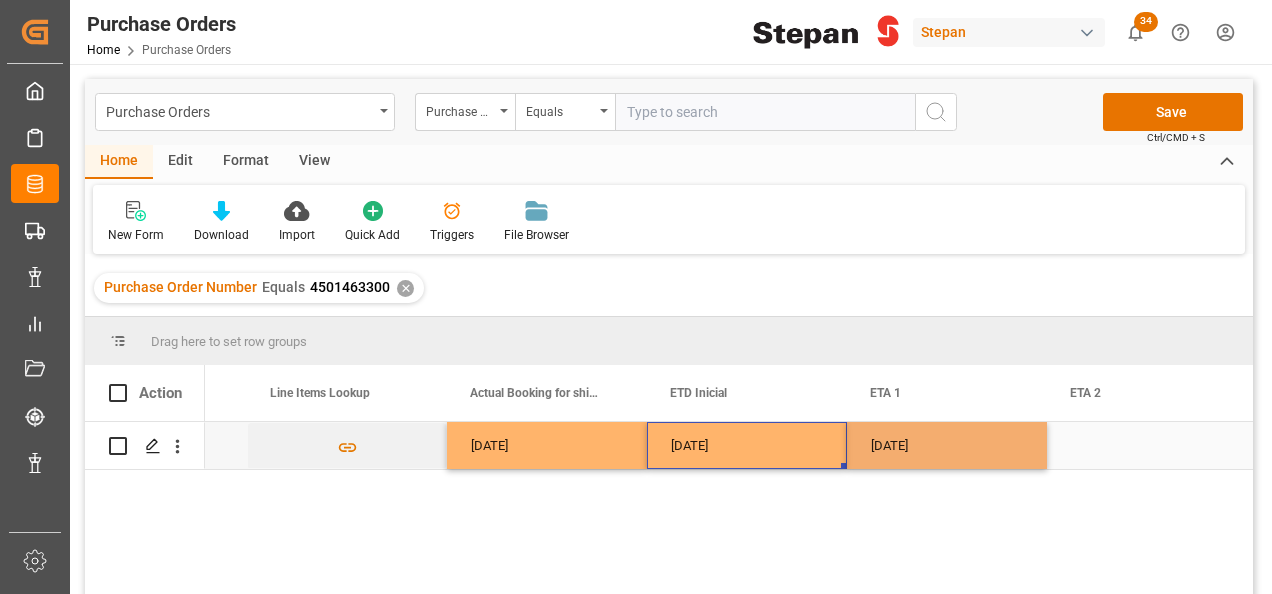 drag, startPoint x: 818, startPoint y: 443, endPoint x: 873, endPoint y: 450, distance: 55.443665 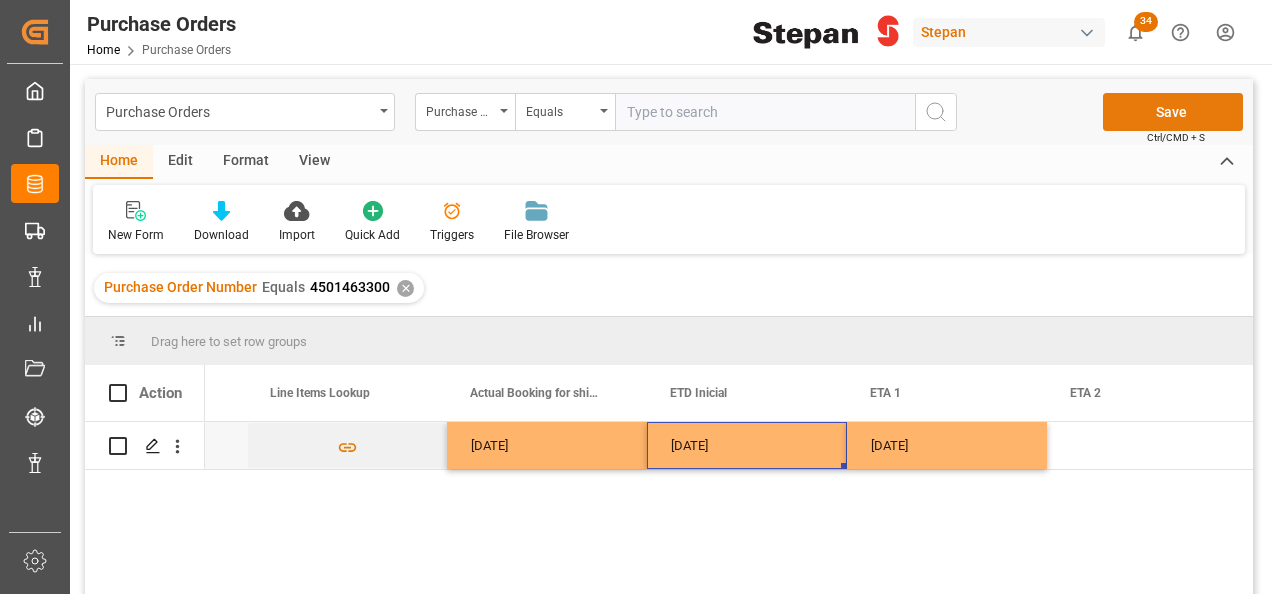 click on "Save" at bounding box center (1173, 112) 